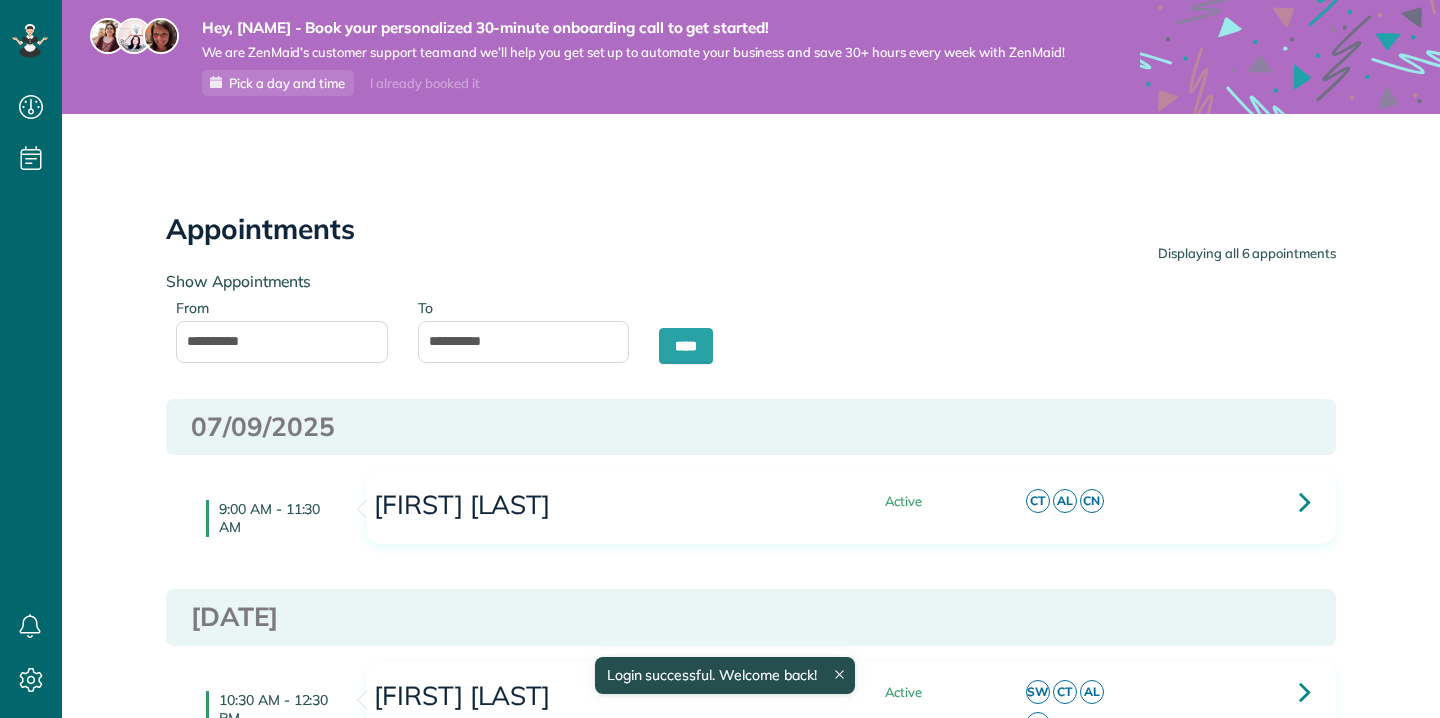 scroll, scrollTop: 0, scrollLeft: 0, axis: both 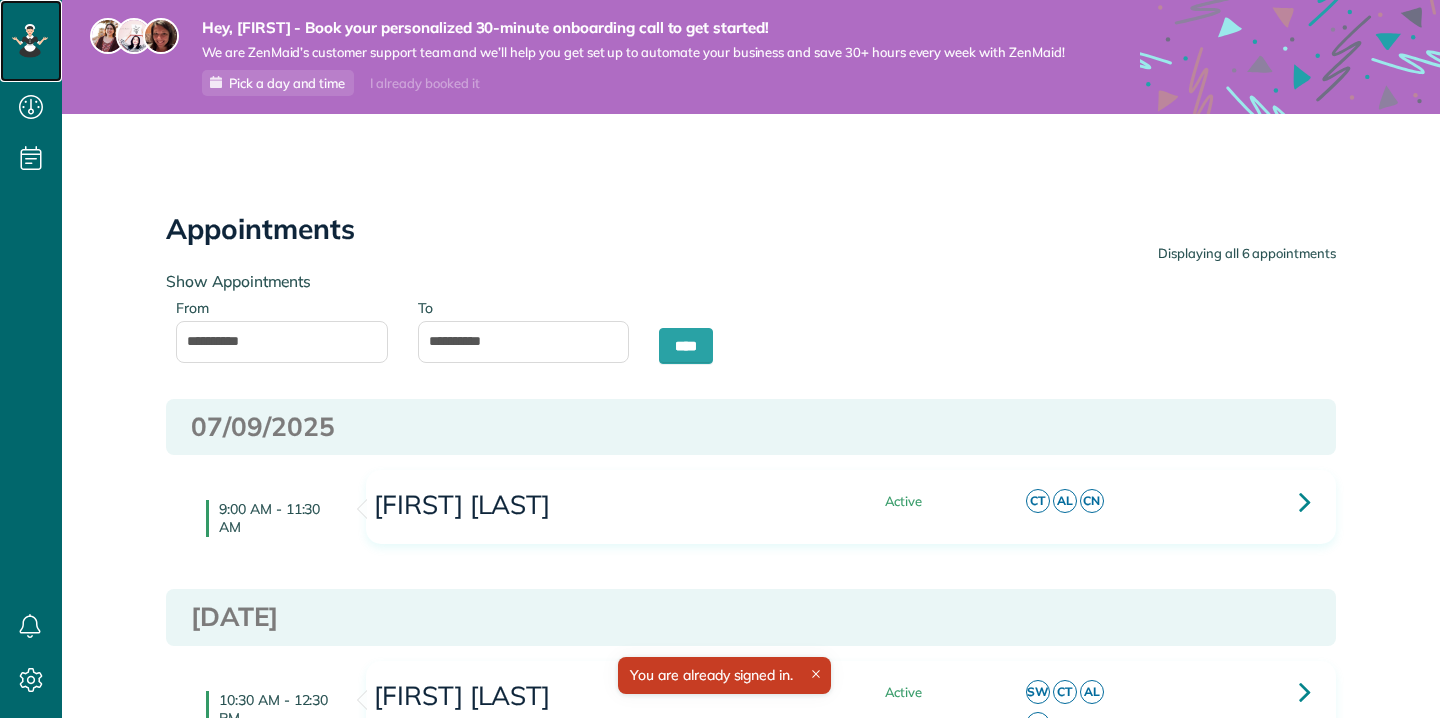 click at bounding box center (30, 41) 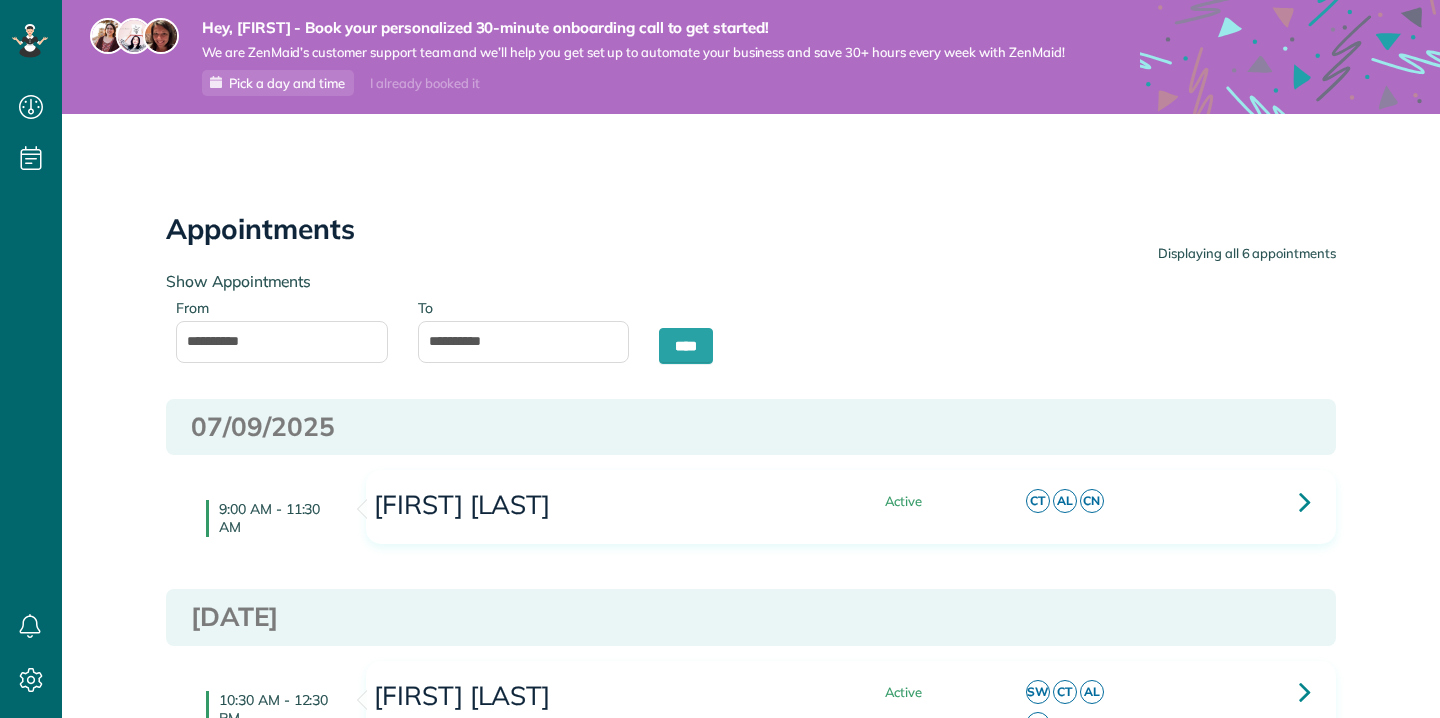 scroll, scrollTop: 0, scrollLeft: 0, axis: both 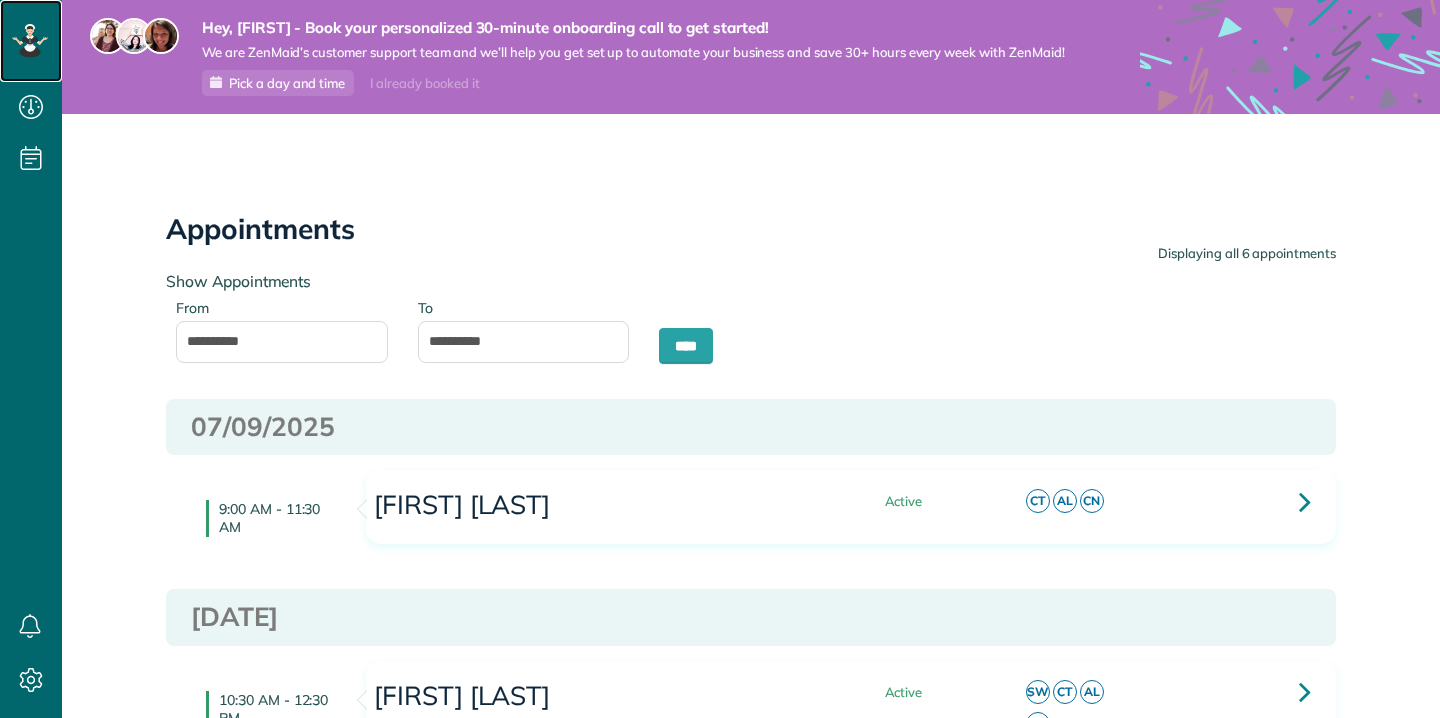 click at bounding box center [29, 40] 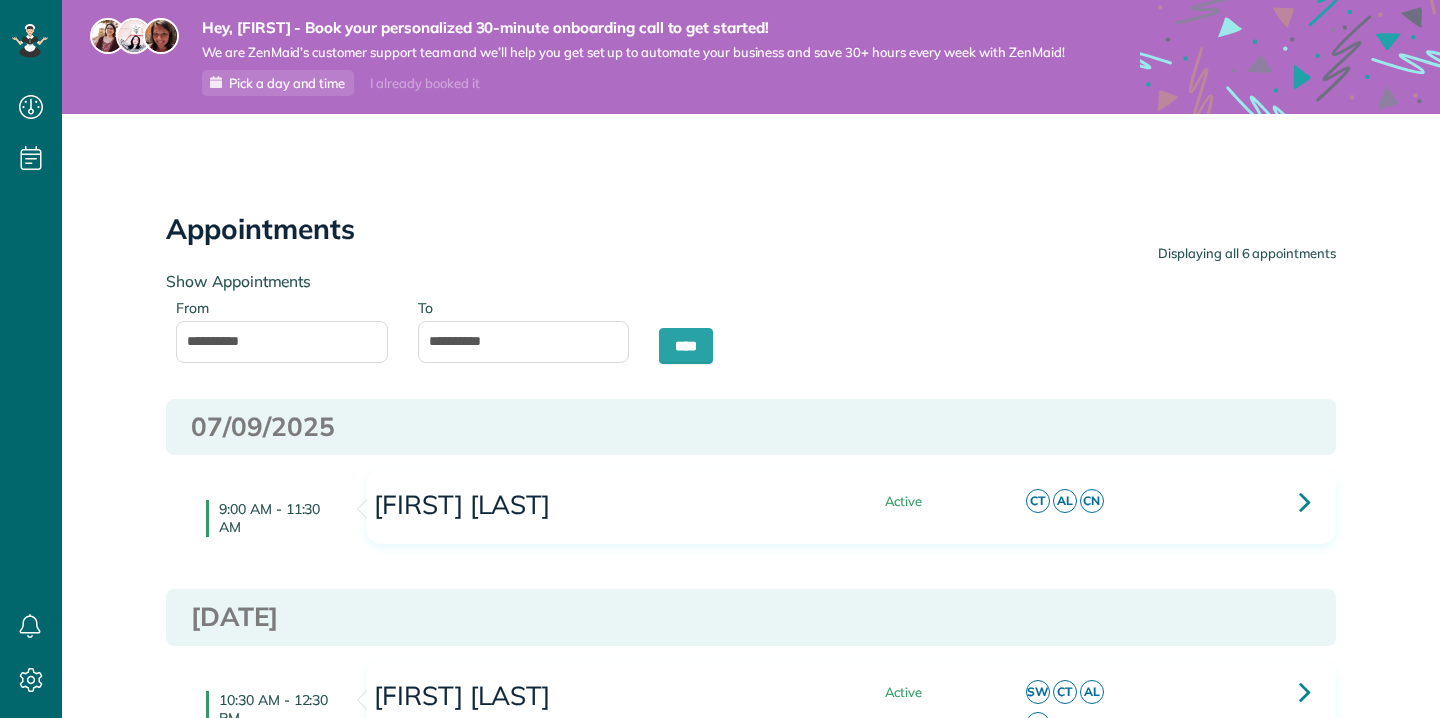 scroll, scrollTop: 0, scrollLeft: 0, axis: both 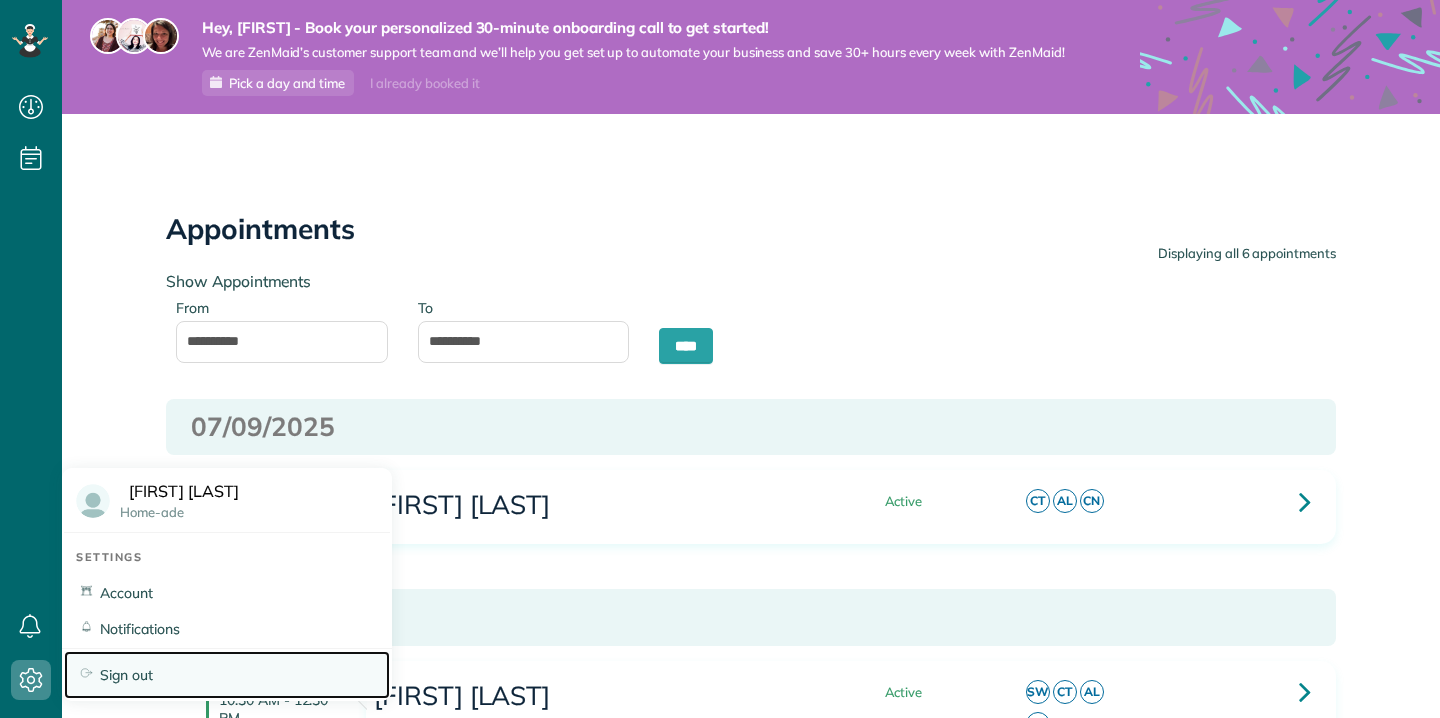 click on "Sign out" at bounding box center (236, 675) 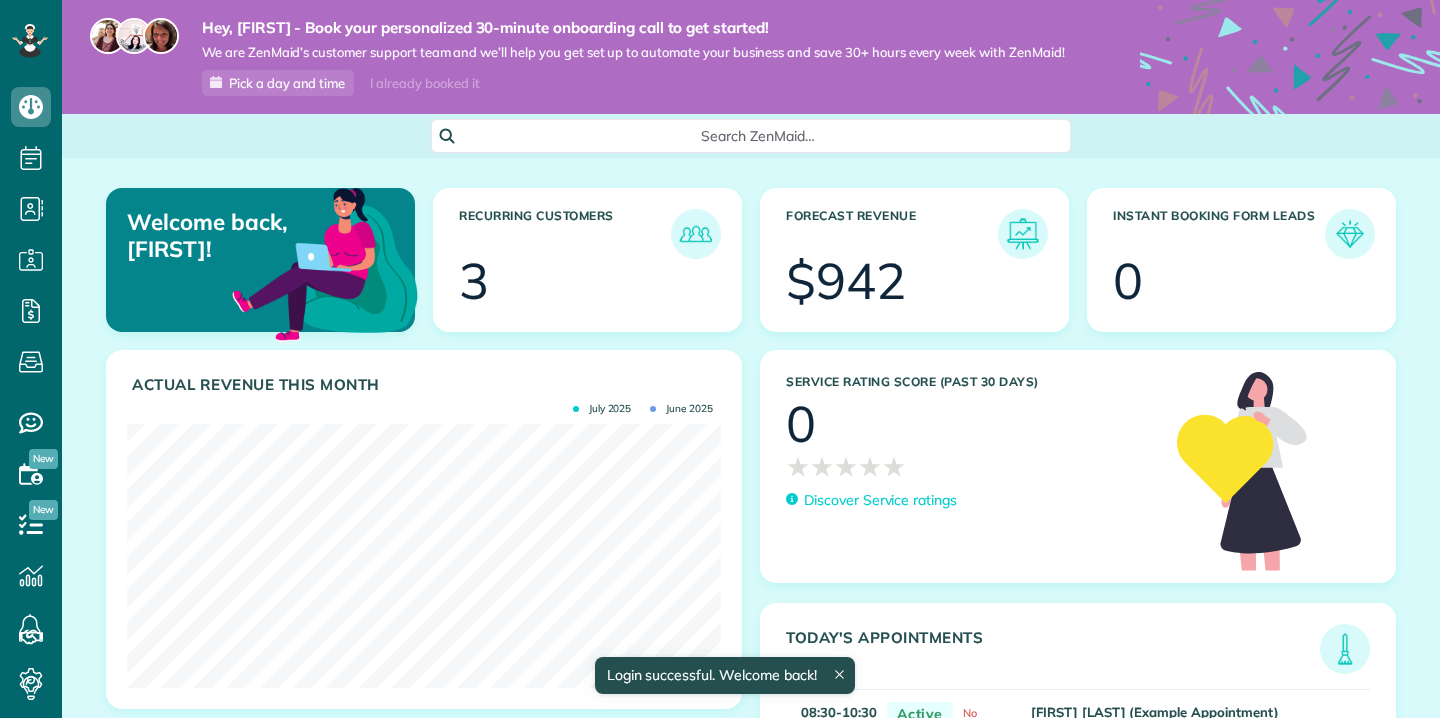 scroll, scrollTop: 0, scrollLeft: 0, axis: both 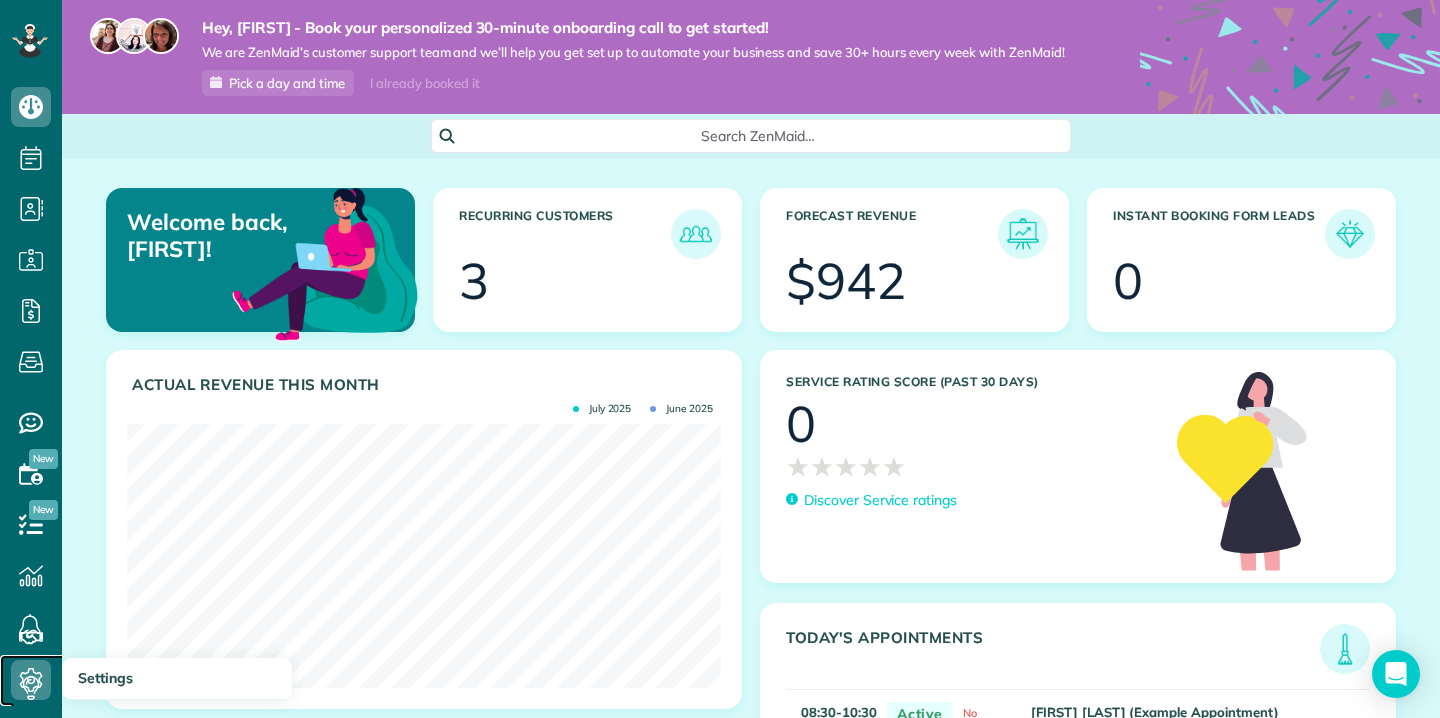 click at bounding box center [31, 680] 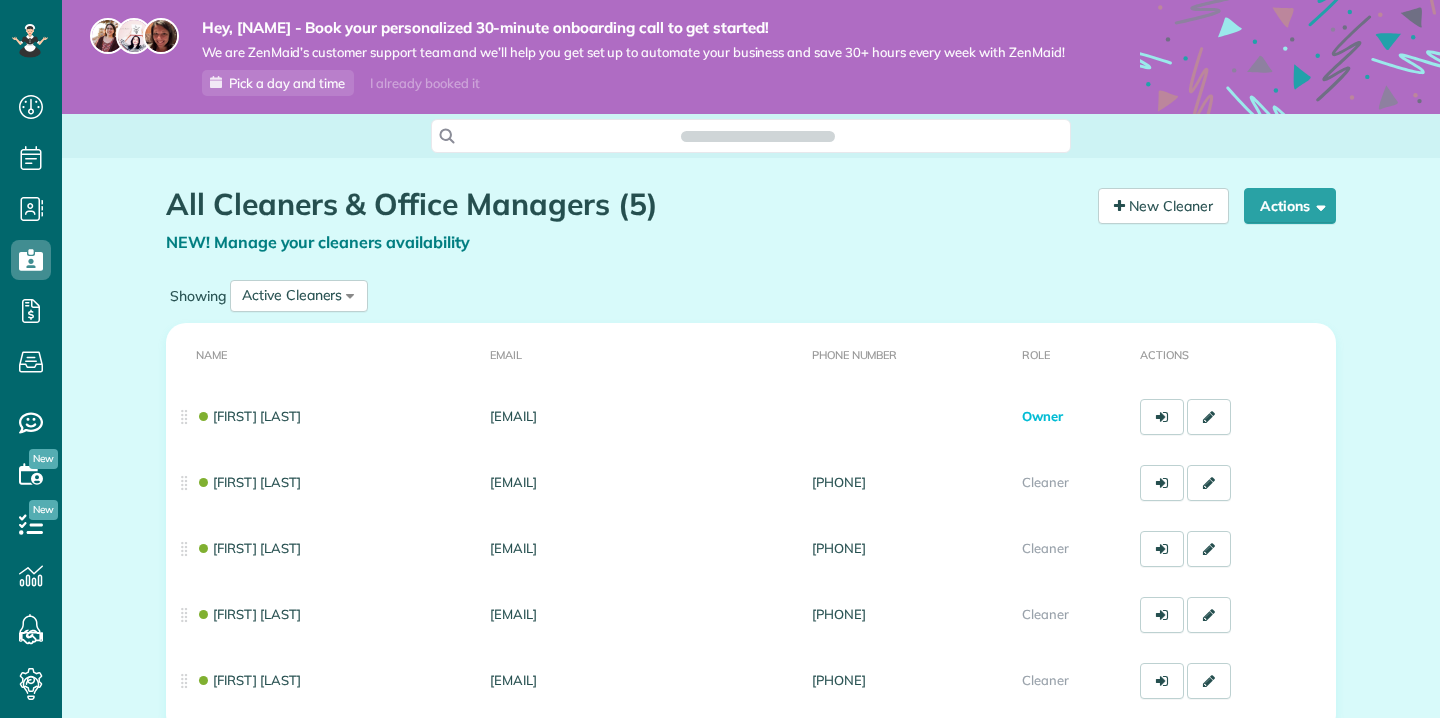 scroll, scrollTop: 0, scrollLeft: 0, axis: both 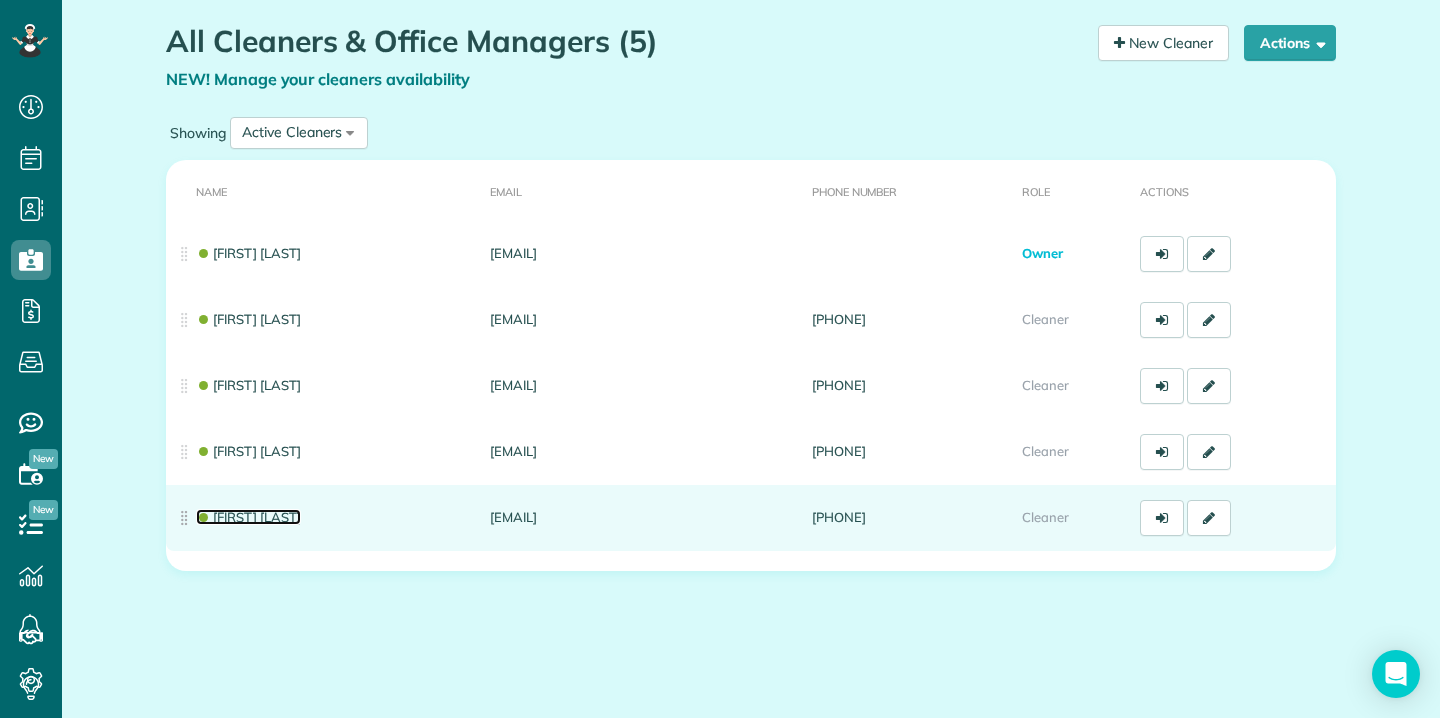 click on "Chloe Nicholas" at bounding box center [248, 517] 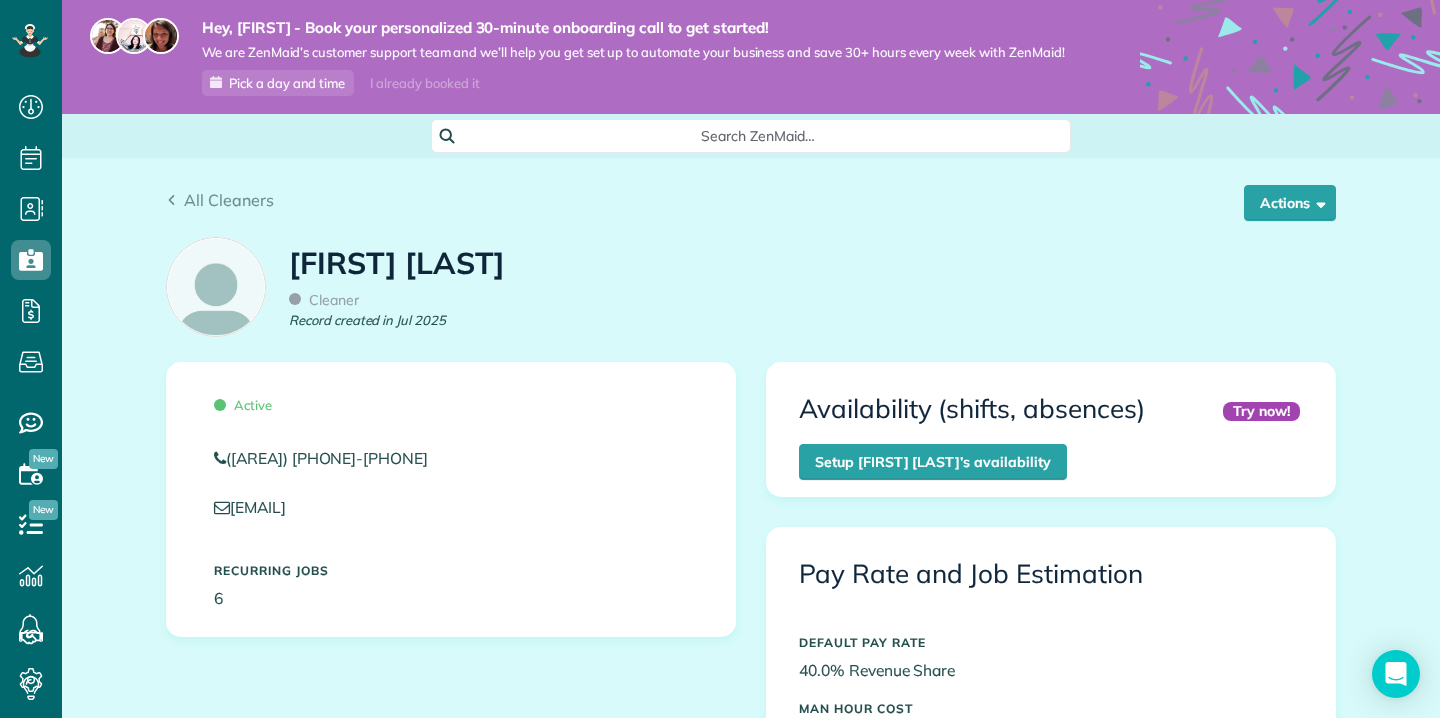 scroll, scrollTop: 0, scrollLeft: 0, axis: both 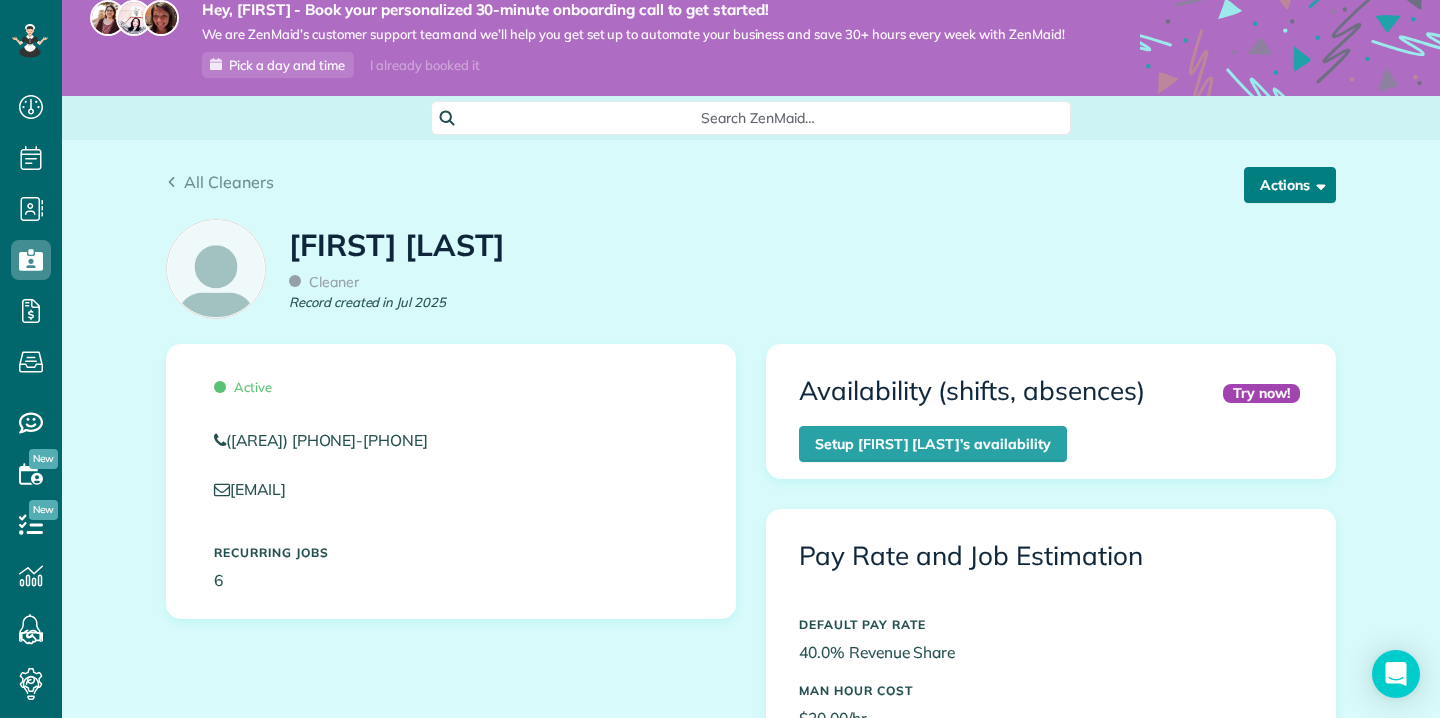 click on "Actions" at bounding box center [1290, 185] 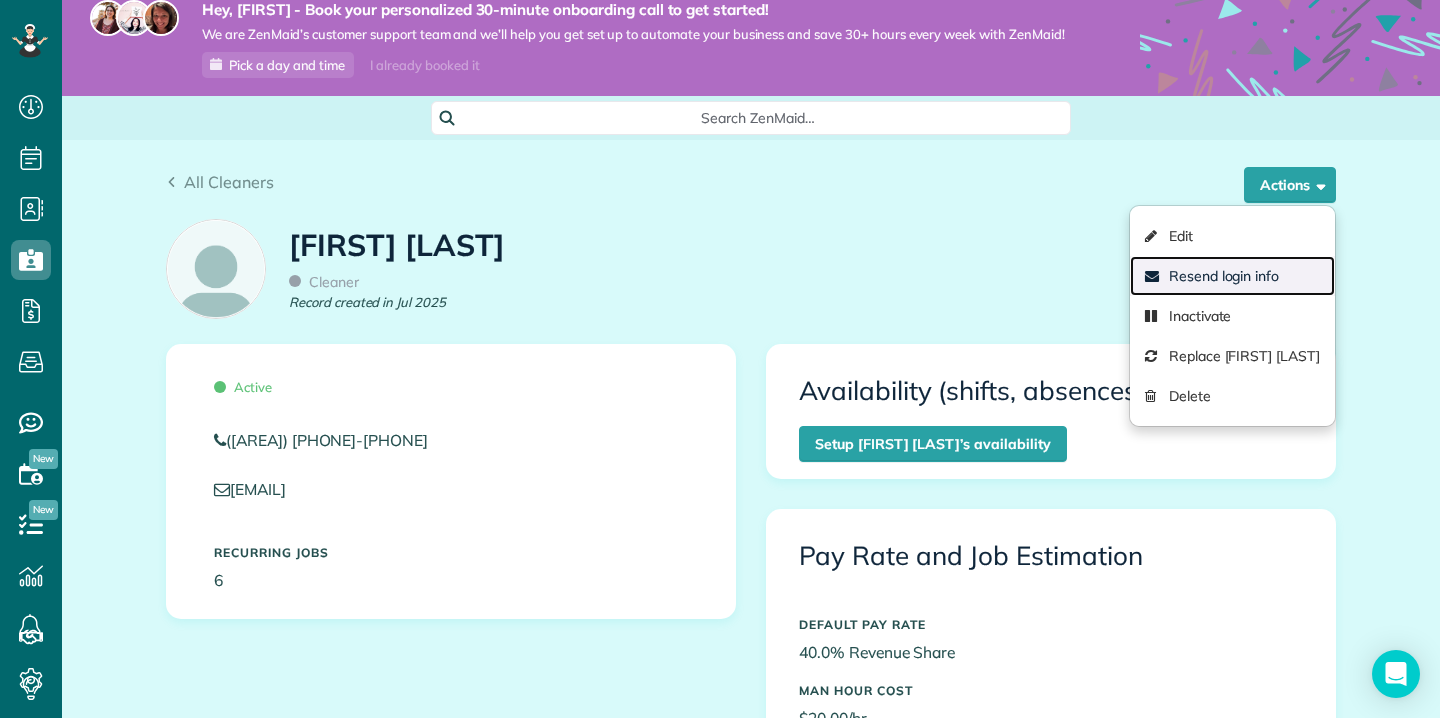 click on "Resend login info" at bounding box center (1232, 276) 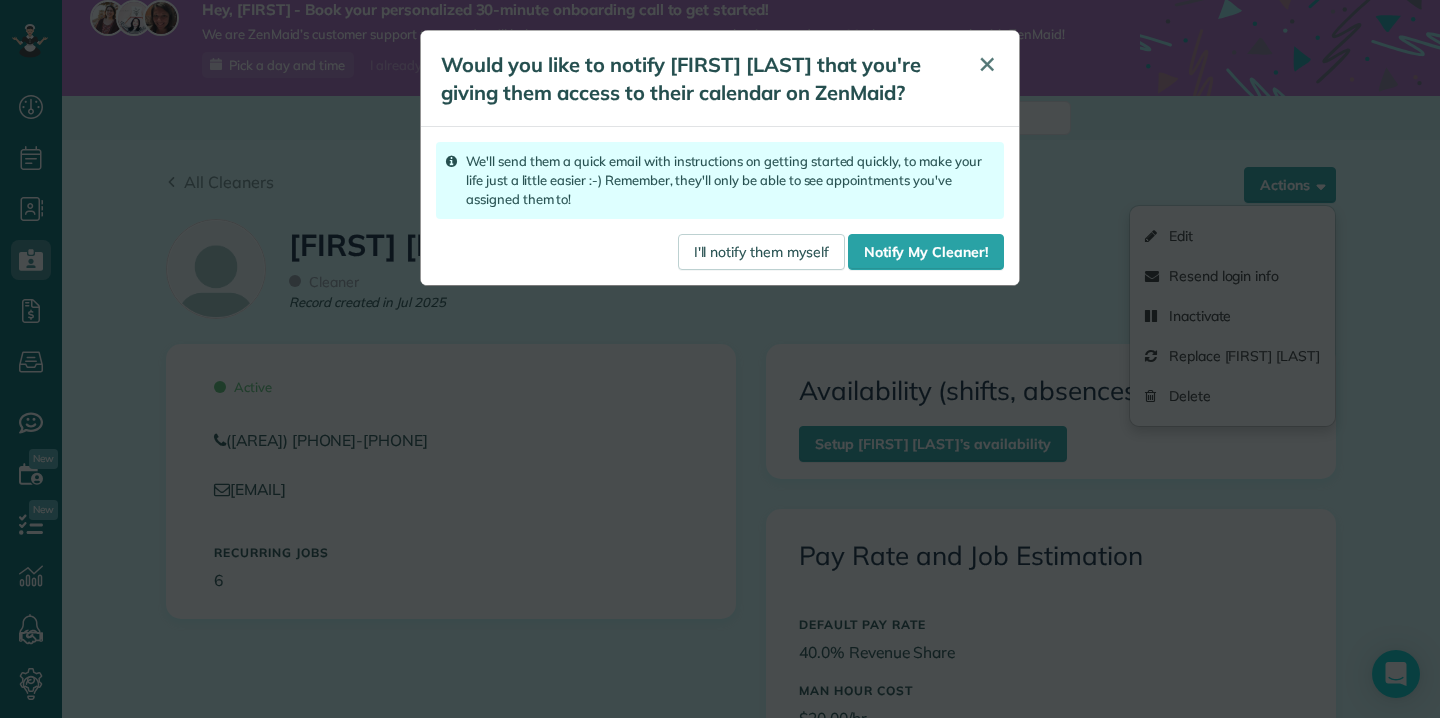 click on "✕" at bounding box center [987, 64] 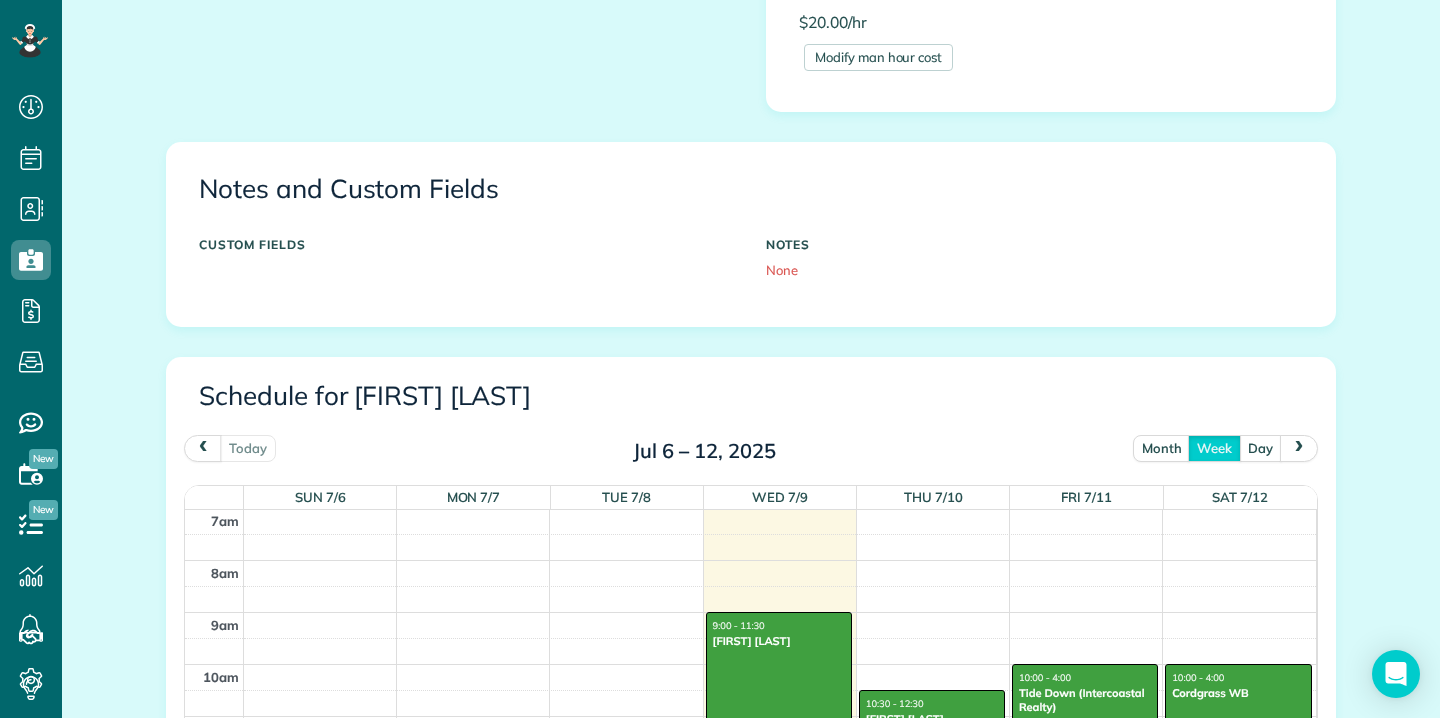 scroll, scrollTop: 909, scrollLeft: 0, axis: vertical 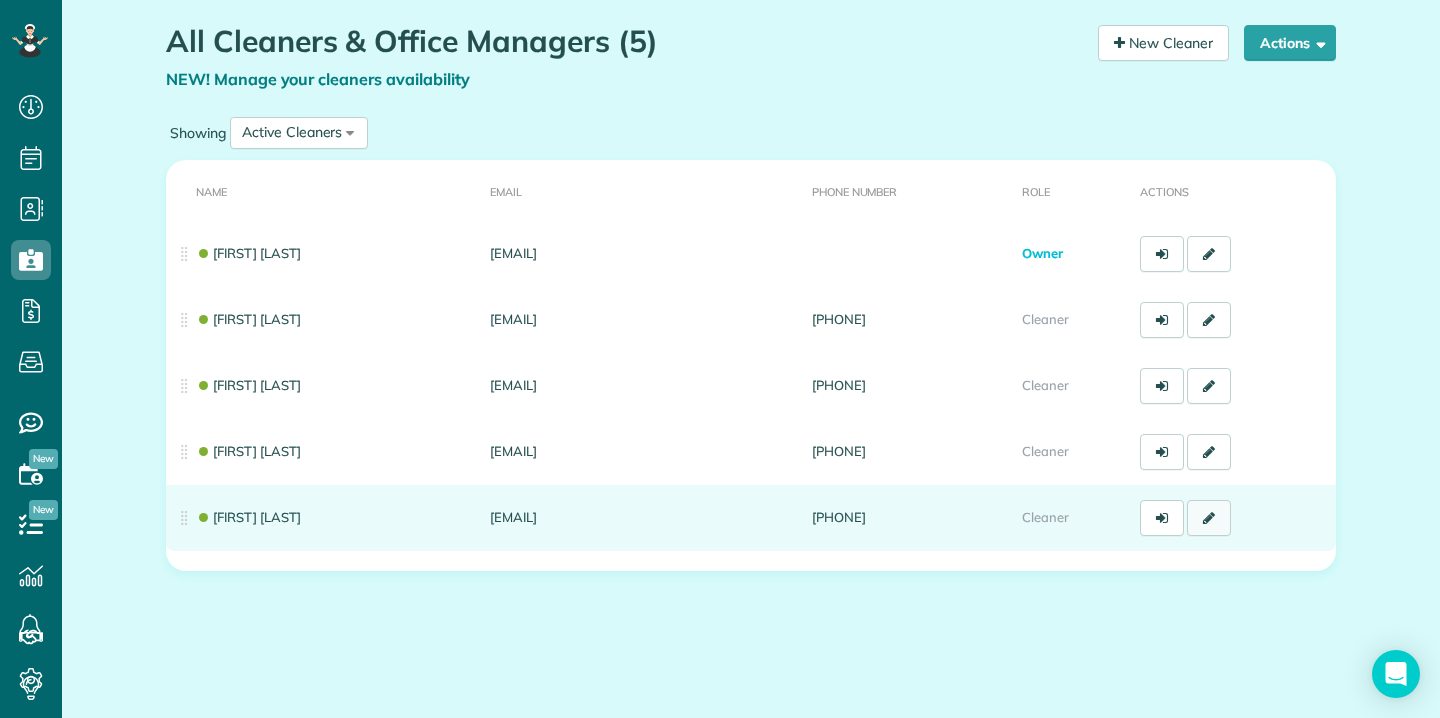 click at bounding box center (1209, 518) 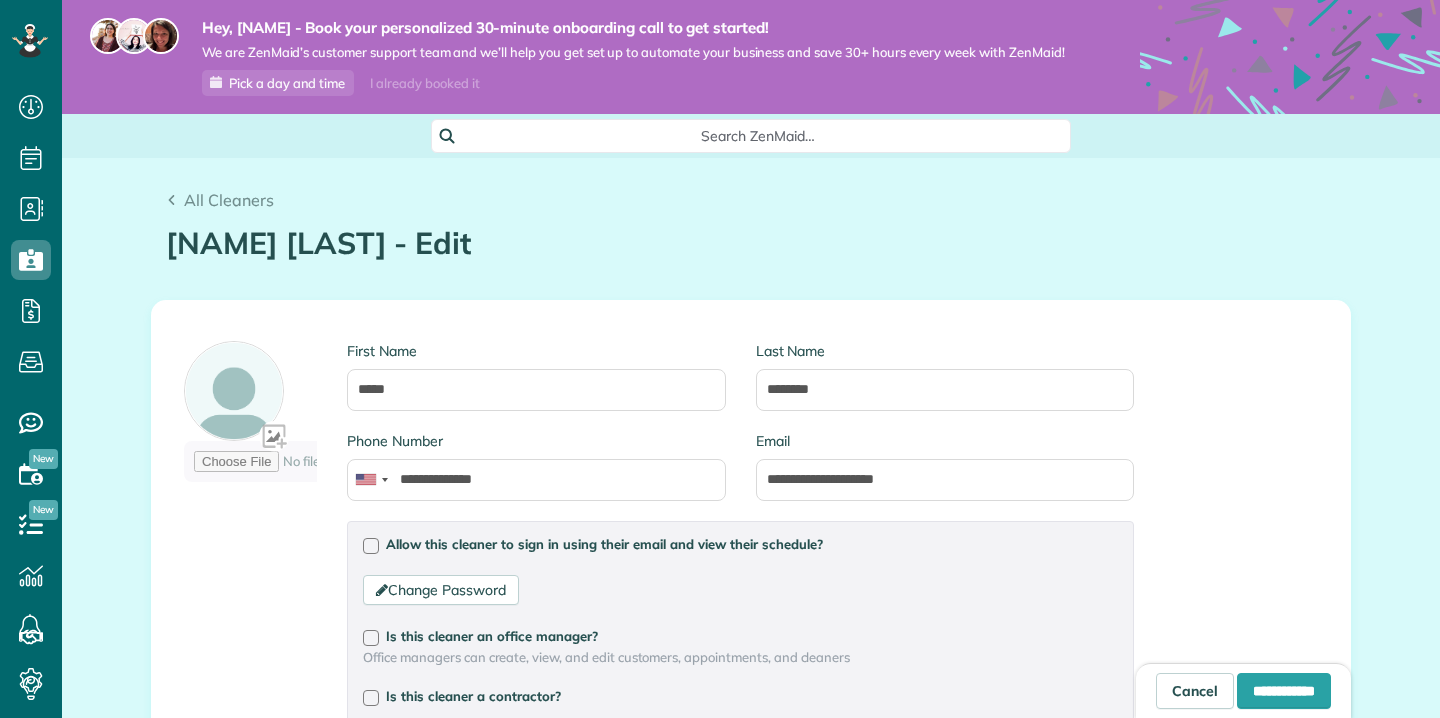 scroll, scrollTop: 0, scrollLeft: 0, axis: both 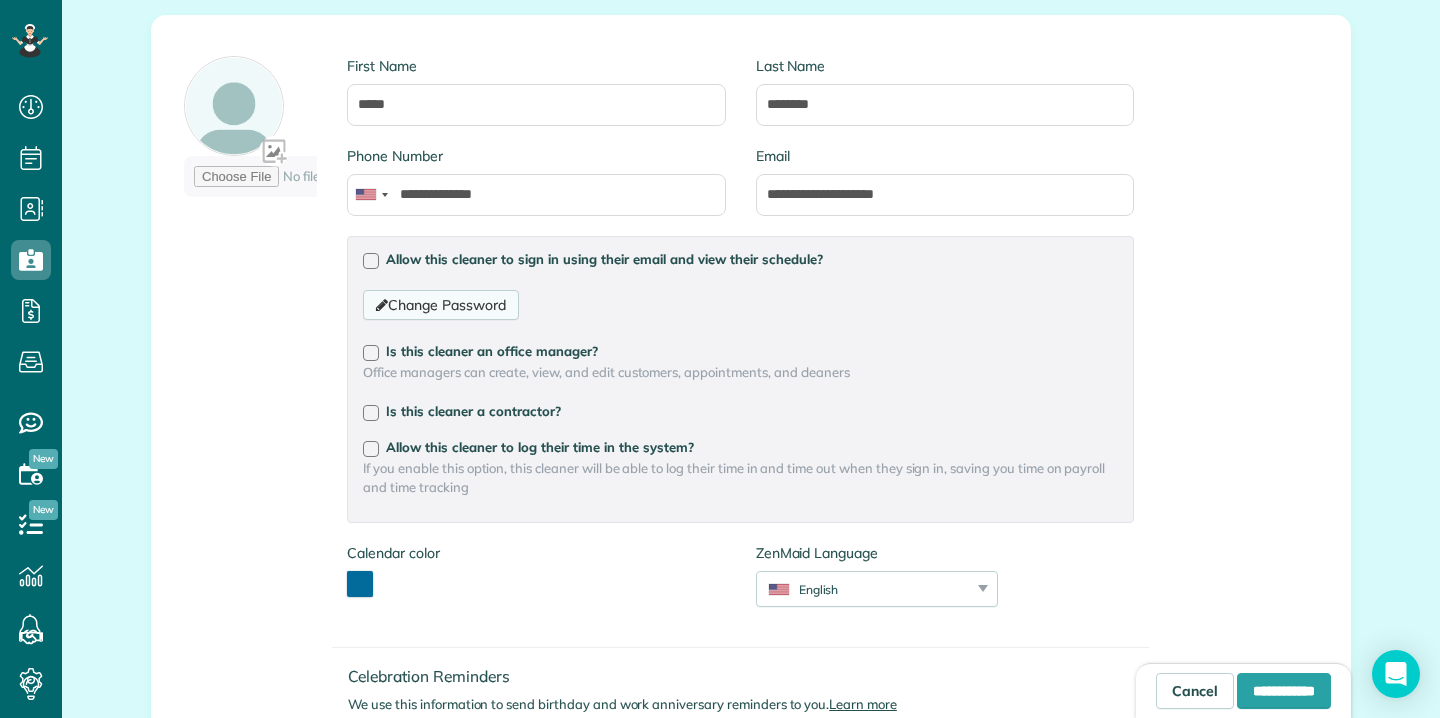 click on "Change Password" at bounding box center [440, 305] 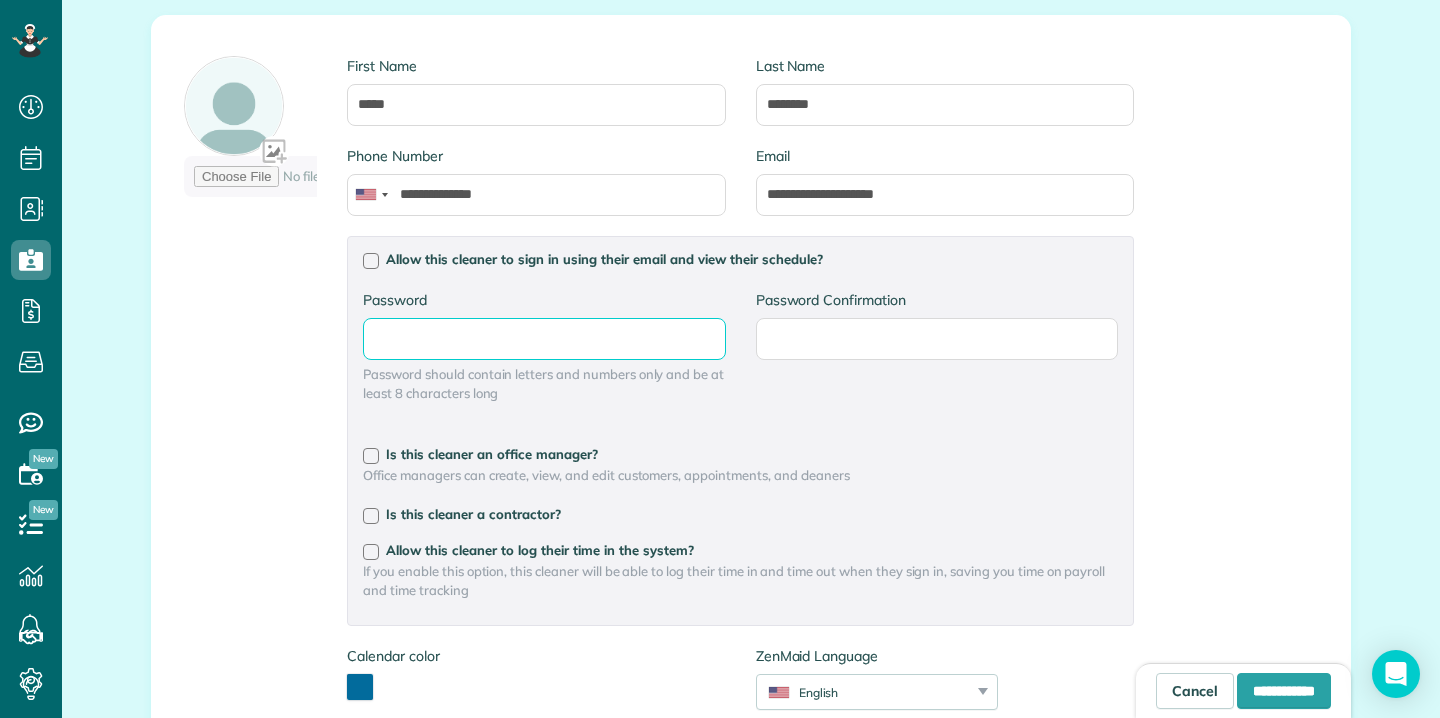 click on "Password" at bounding box center [0, 0] 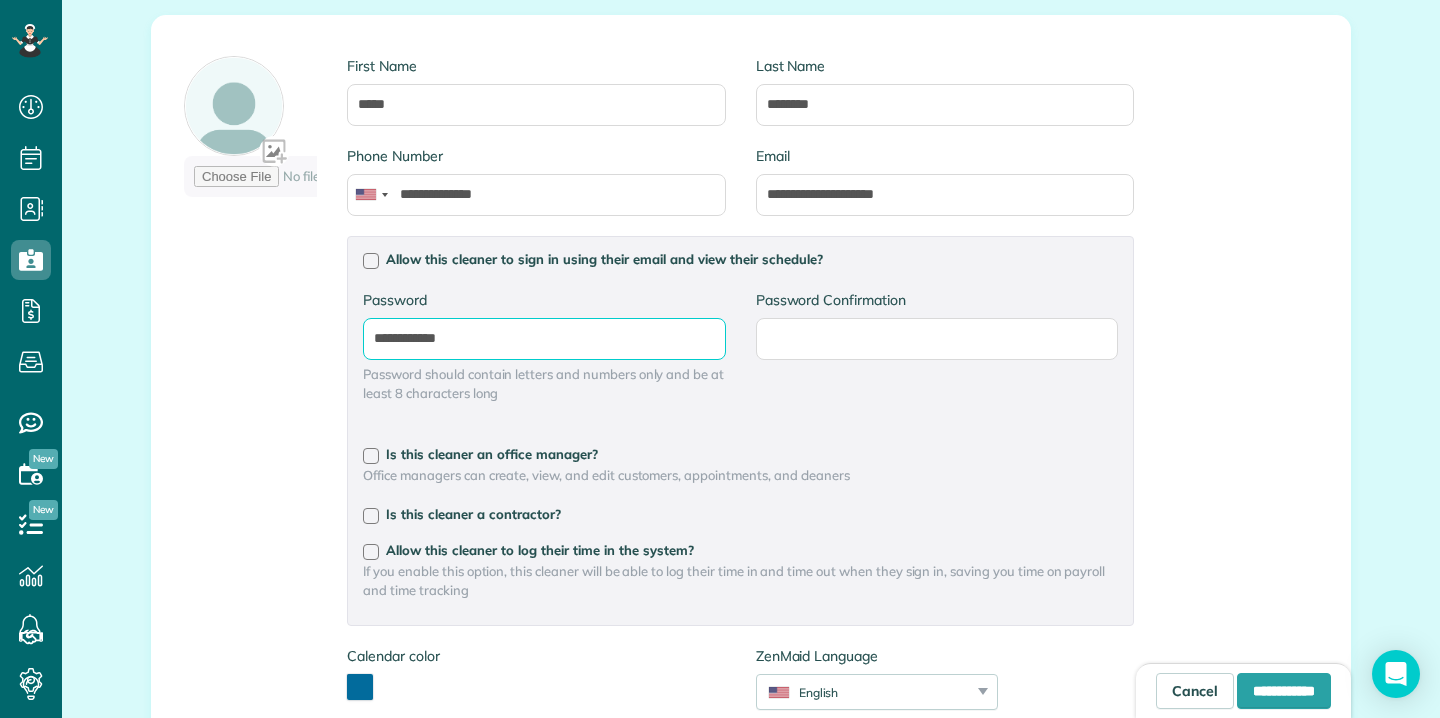 type on "**********" 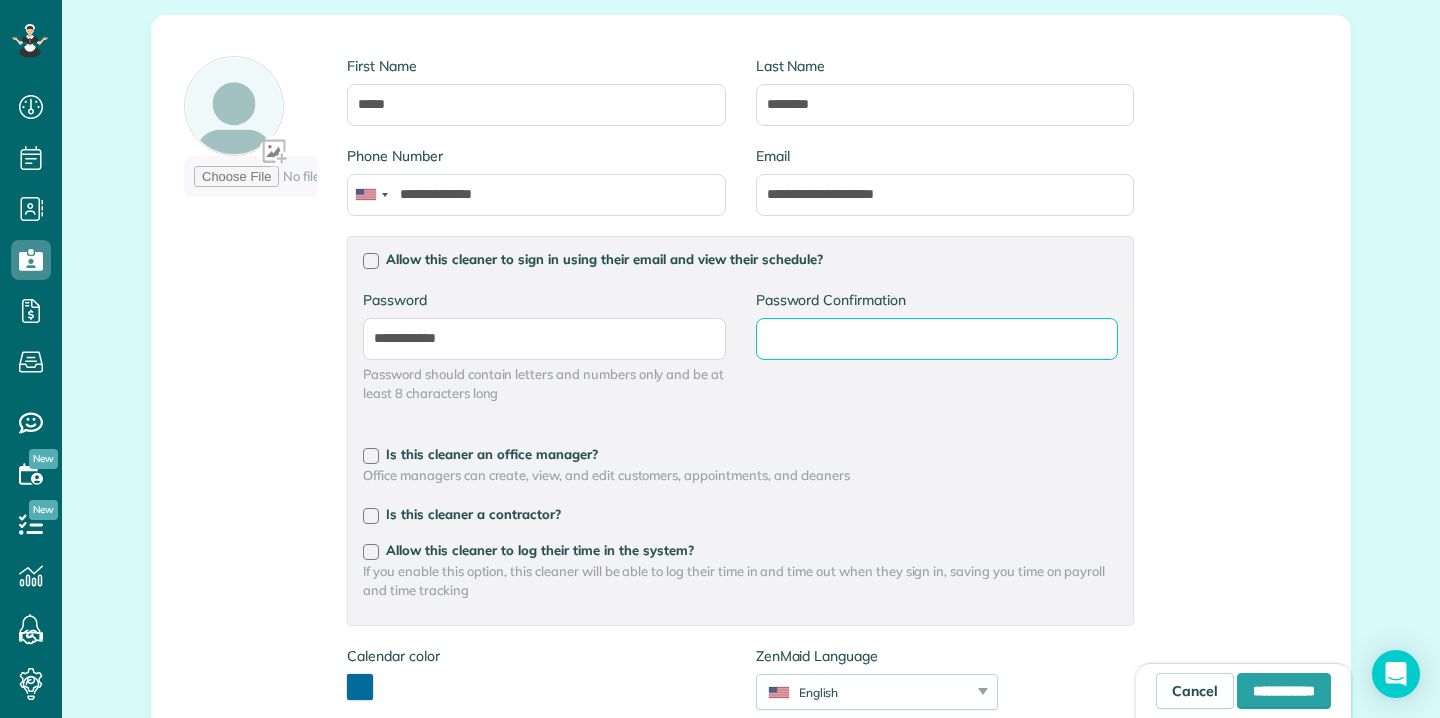 click on "Password Confirmation" at bounding box center (0, 0) 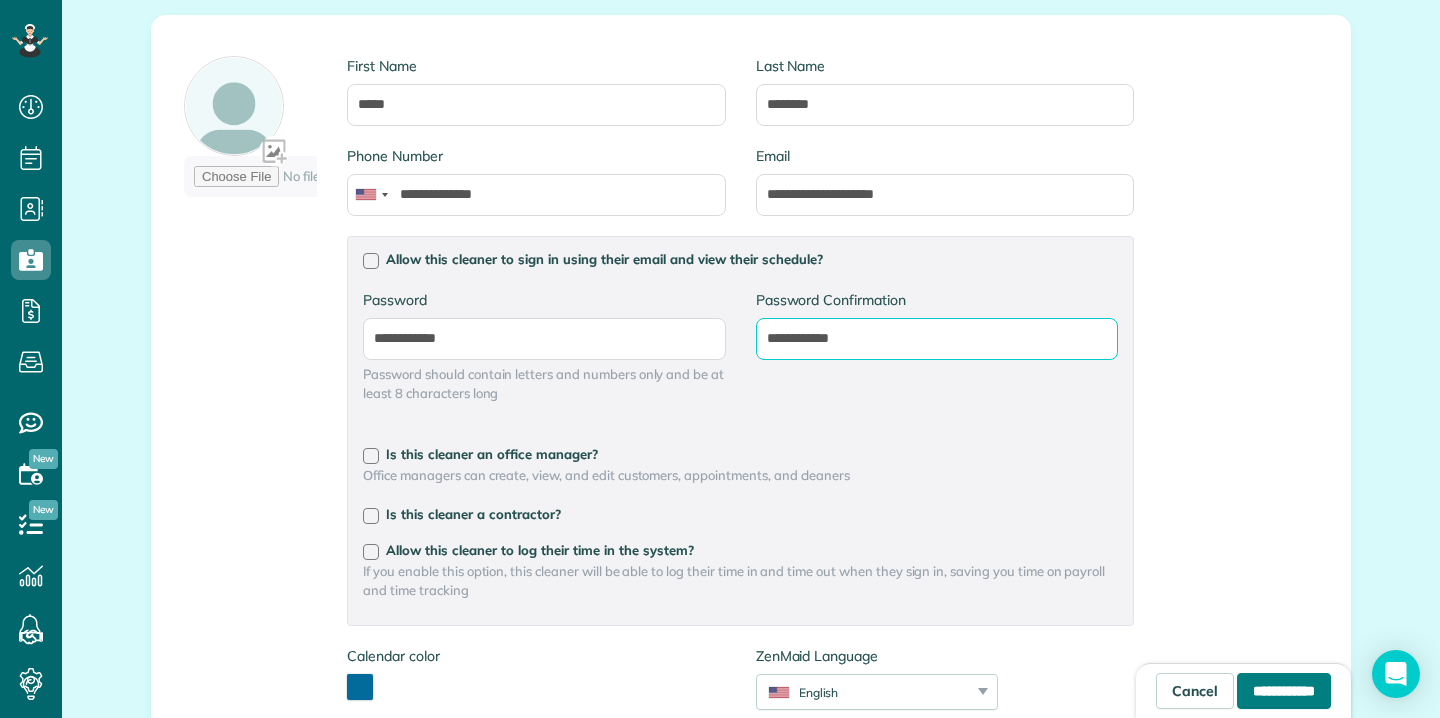 type on "**********" 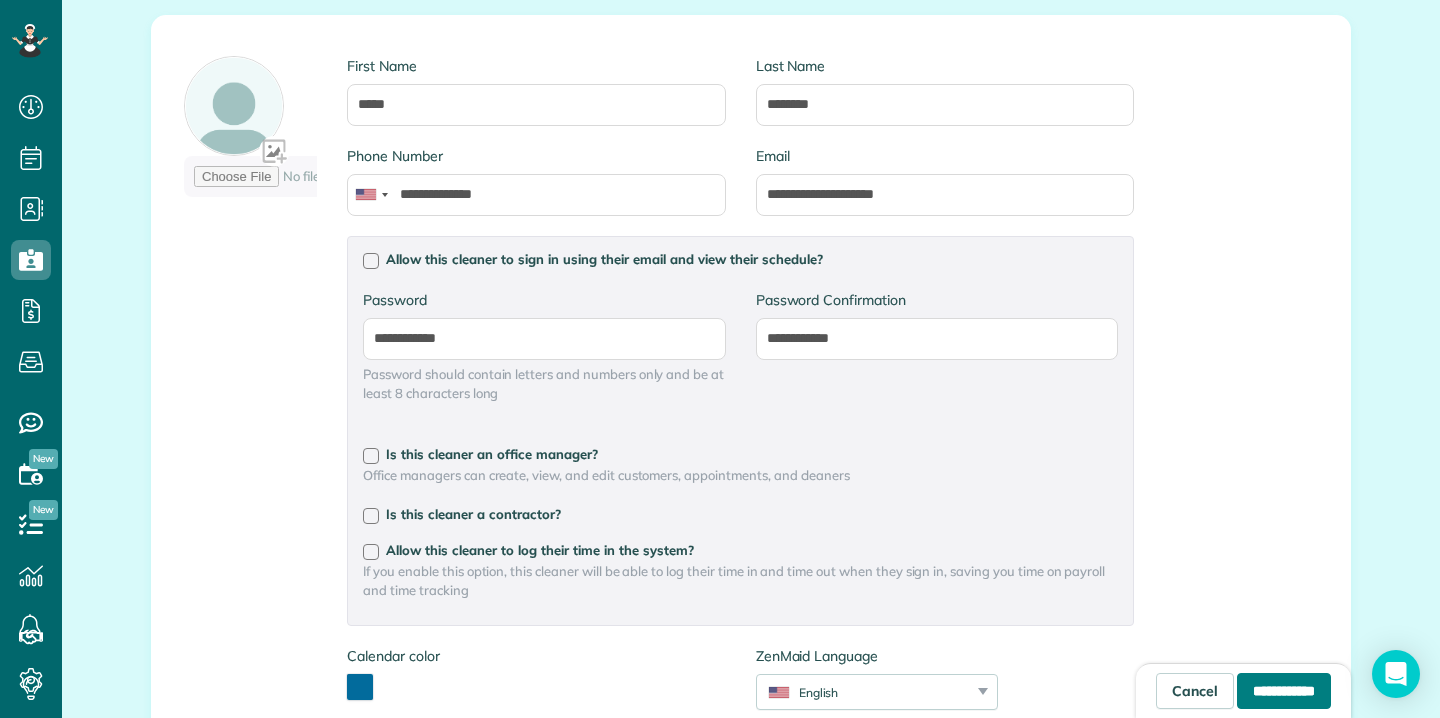 click on "**********" at bounding box center [1284, 691] 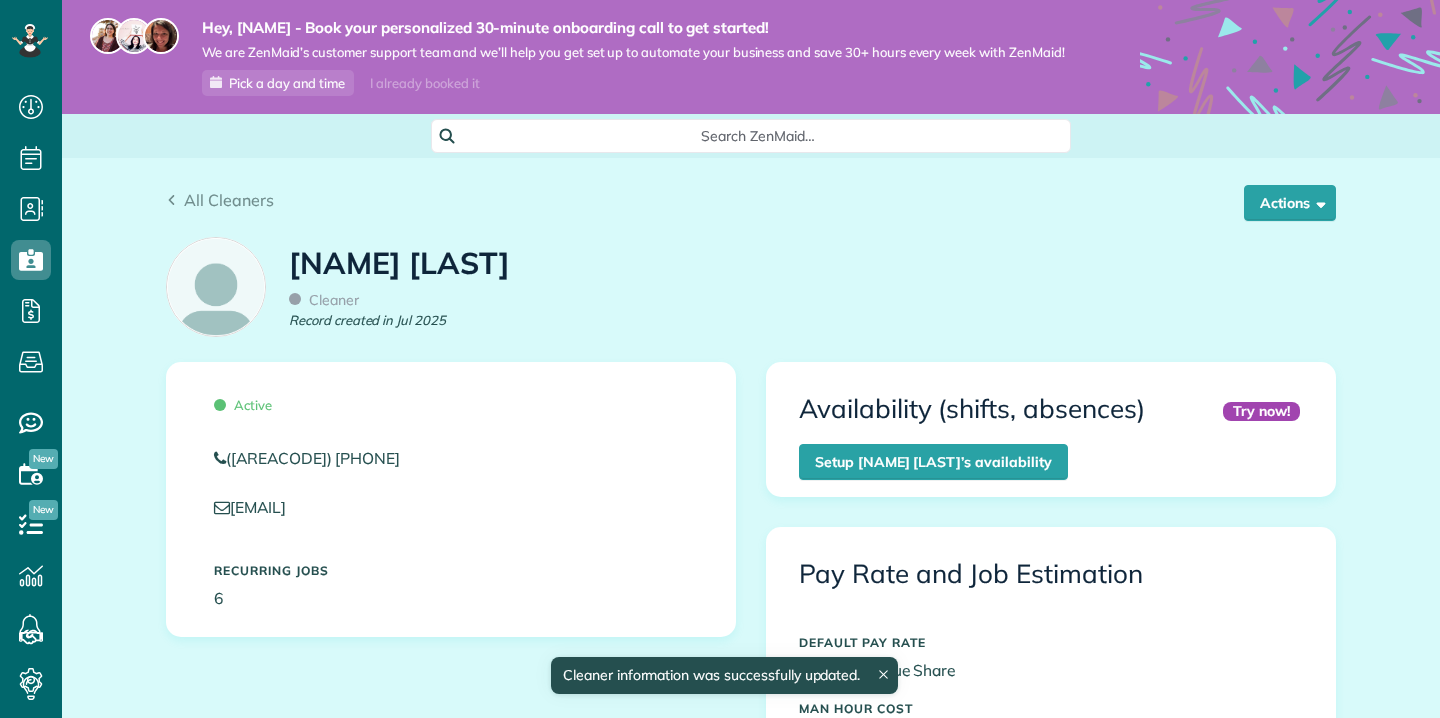 scroll, scrollTop: 0, scrollLeft: 0, axis: both 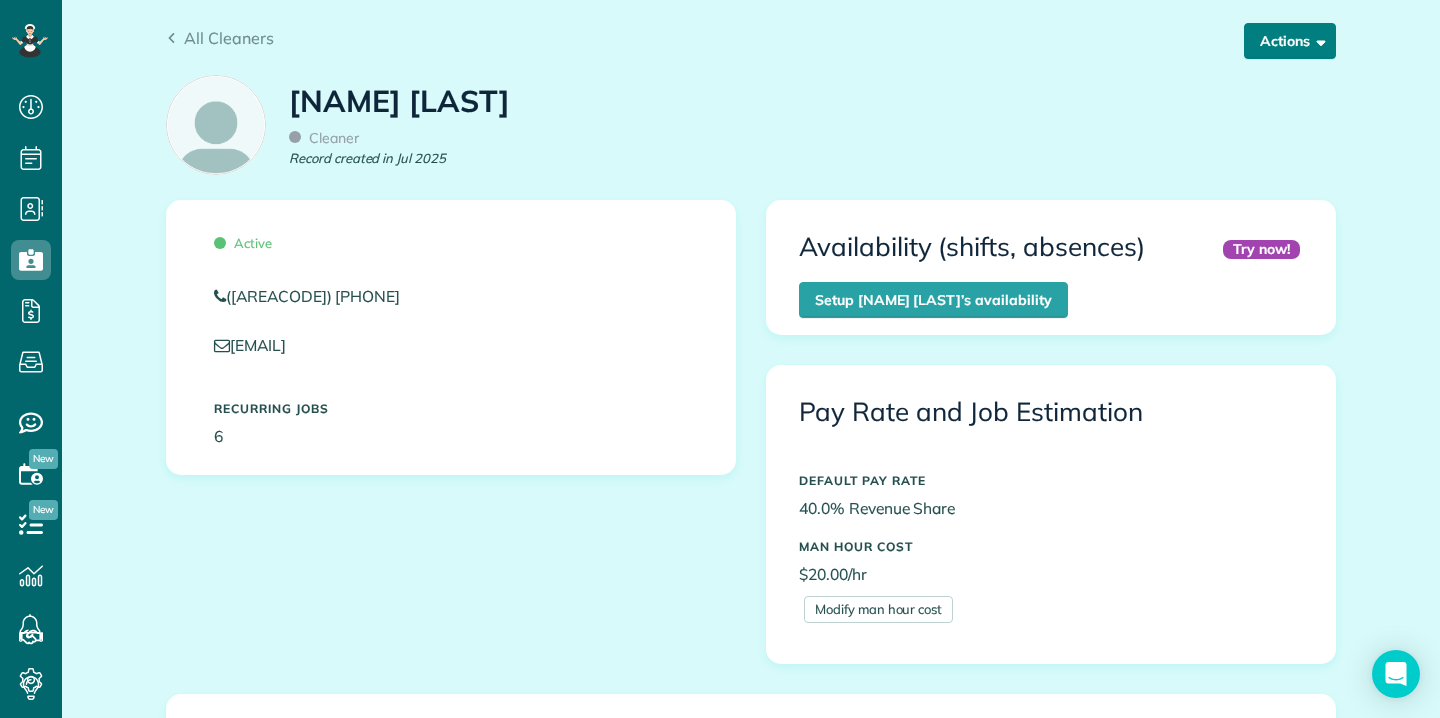 click on "Actions" at bounding box center (1290, 41) 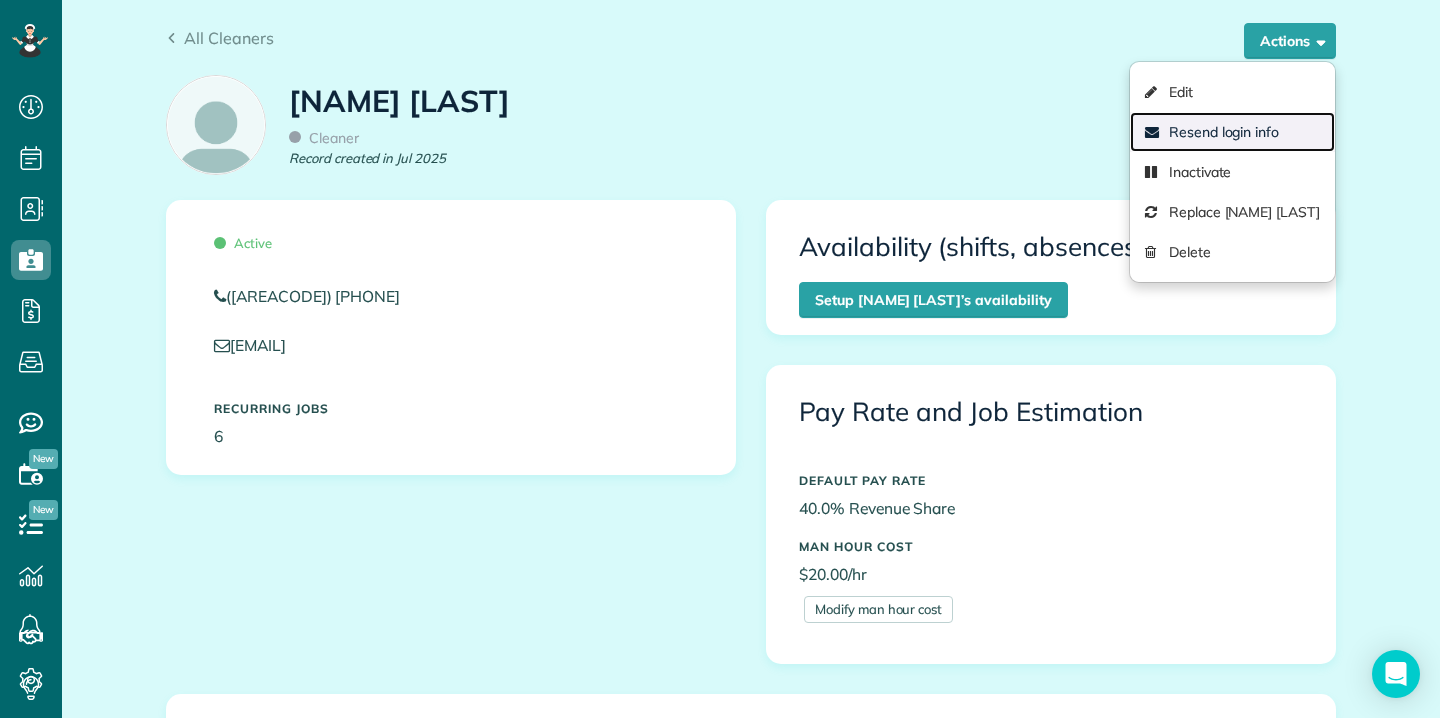 click on "Resend login info" at bounding box center [1232, 132] 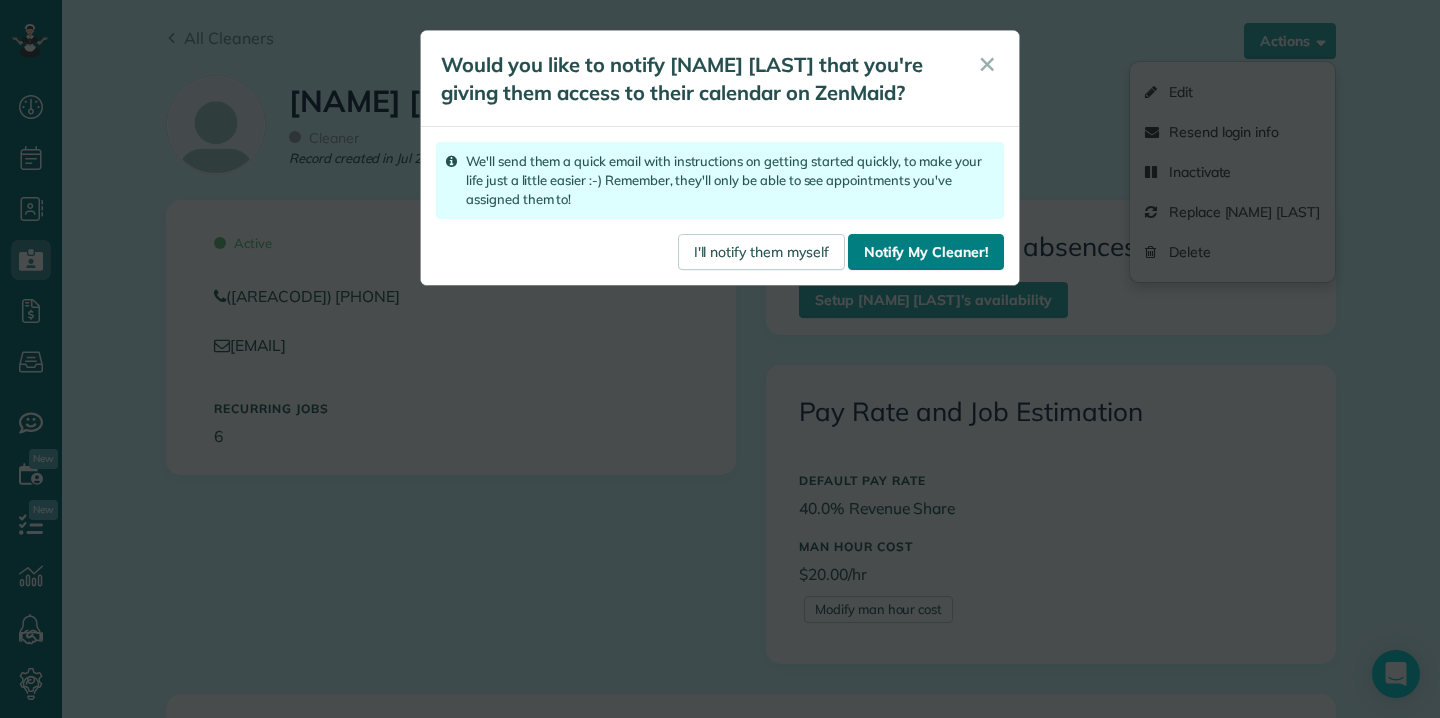 click on "Notify My Cleaner!" at bounding box center (926, 252) 